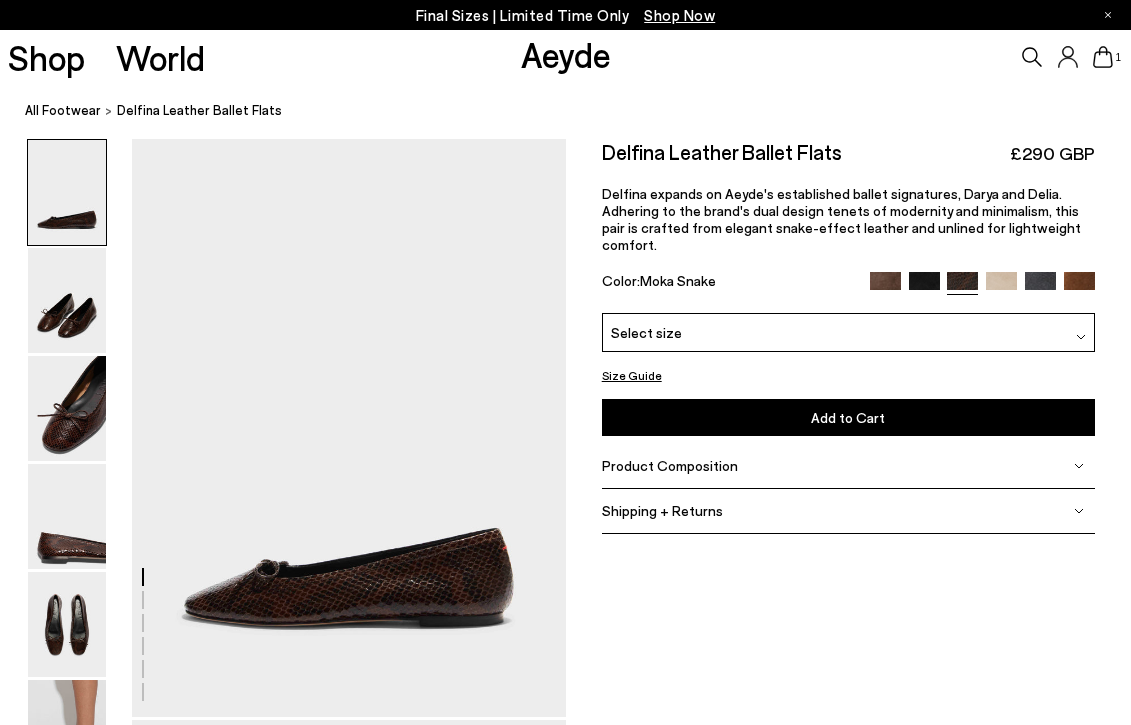 scroll, scrollTop: 0, scrollLeft: 0, axis: both 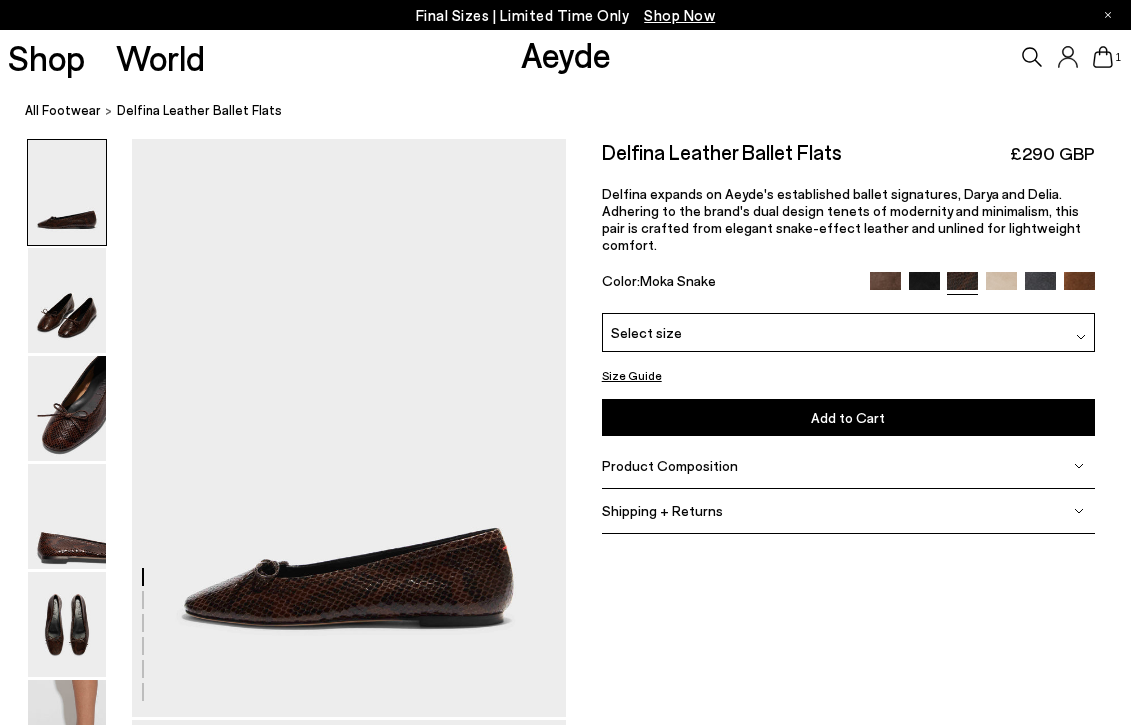 click on "Select size" at bounding box center [848, 332] 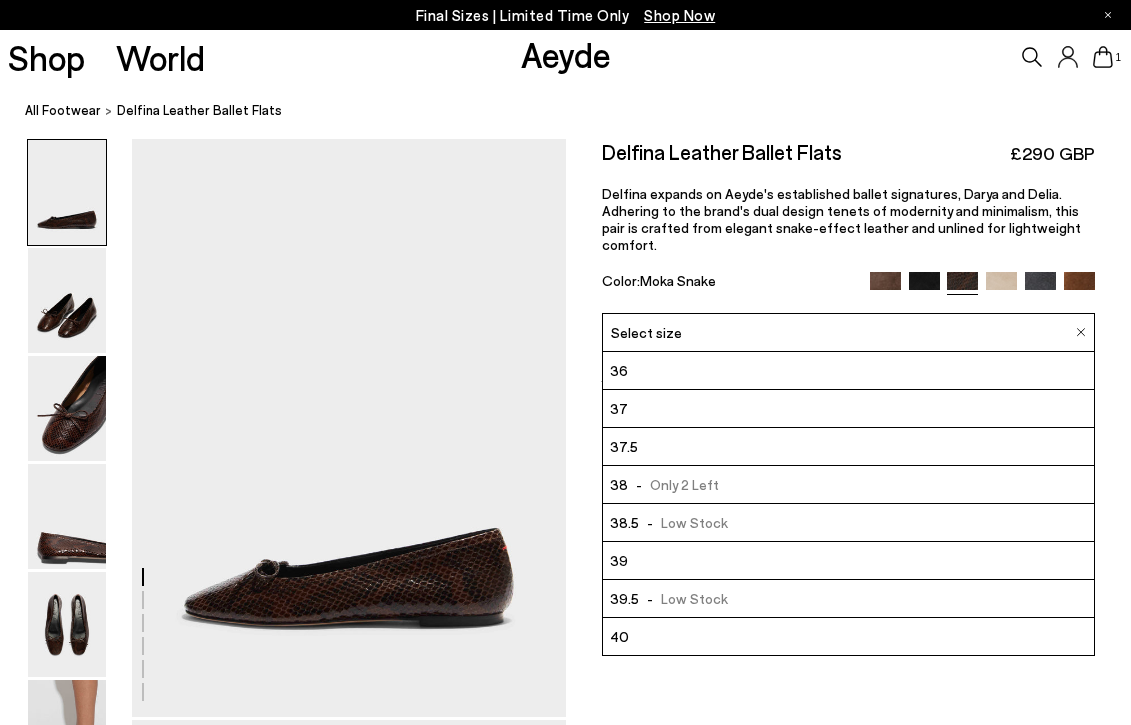 click on "- Low Stock" at bounding box center [683, 522] 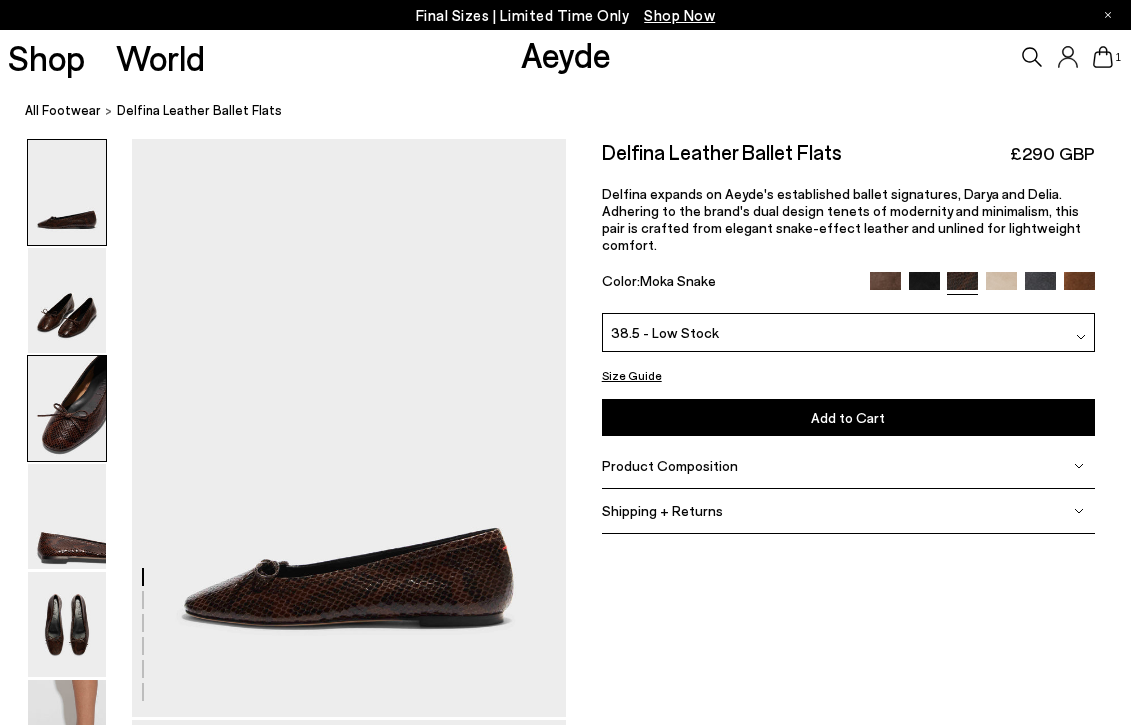 click at bounding box center (67, 408) 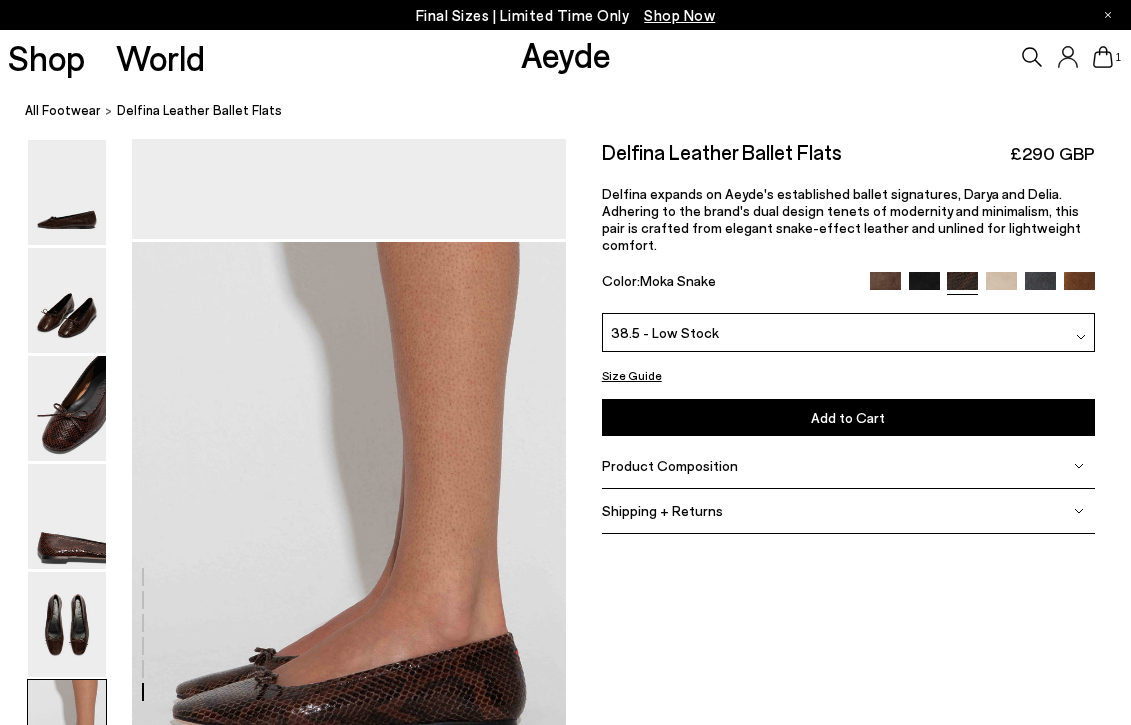 scroll, scrollTop: 2875, scrollLeft: 0, axis: vertical 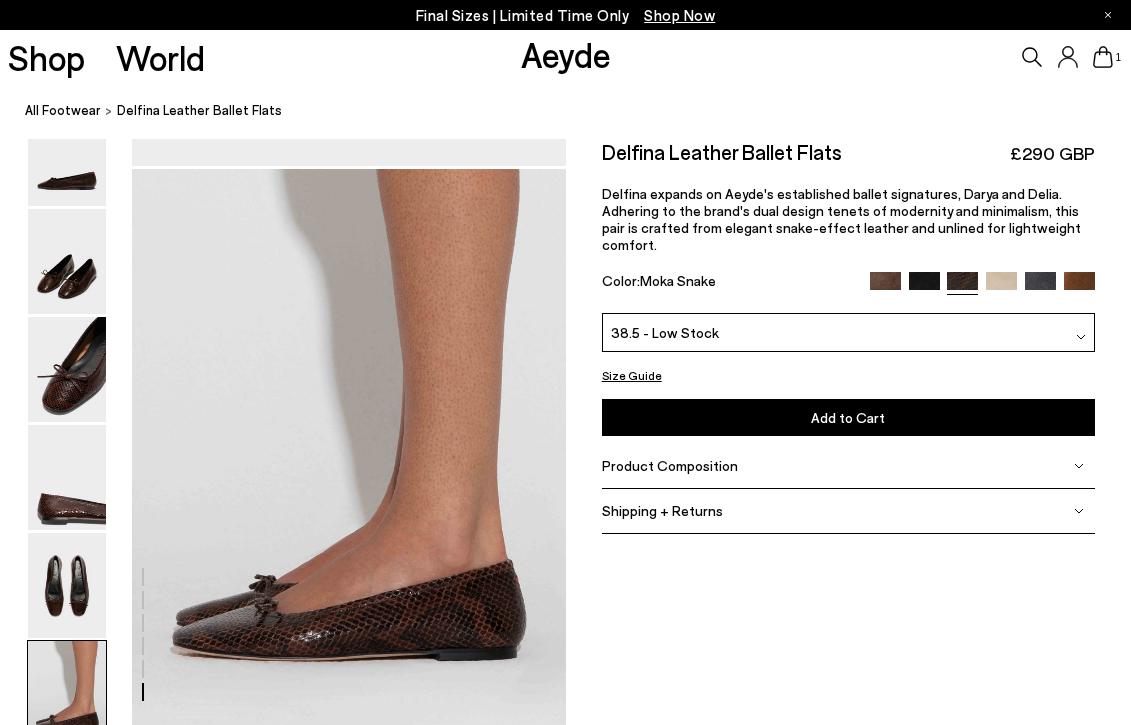 click on "Product Composition" at bounding box center (848, 466) 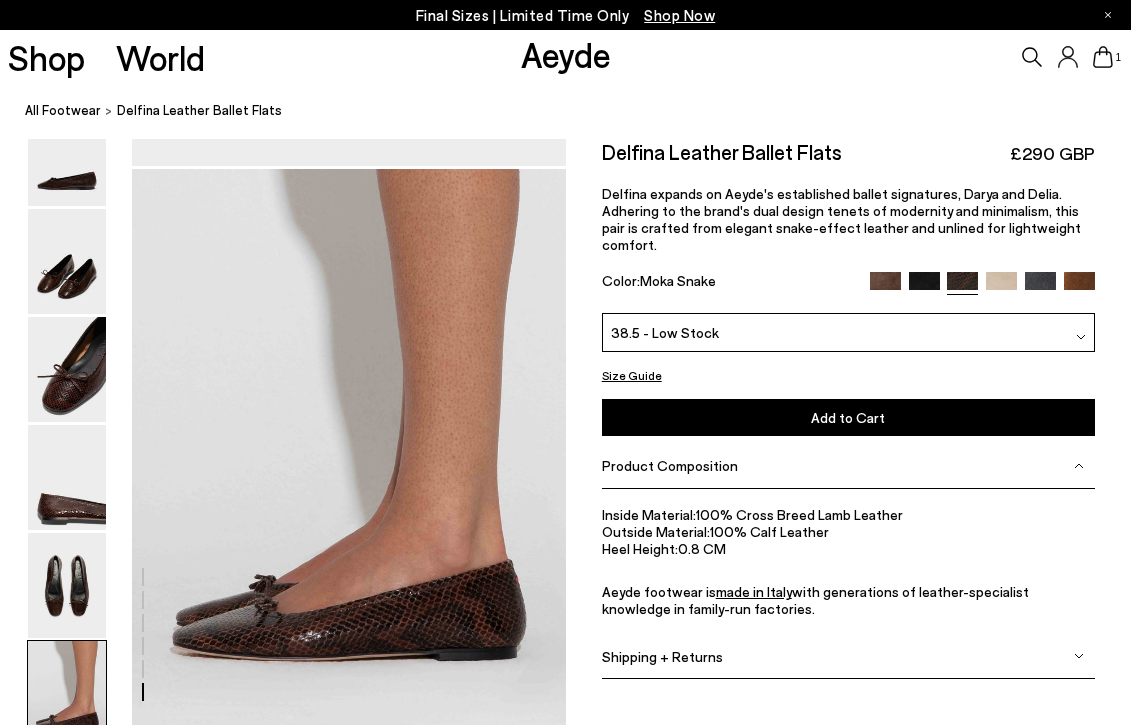 click on "Add to Cart Select a Size First" at bounding box center [848, 417] 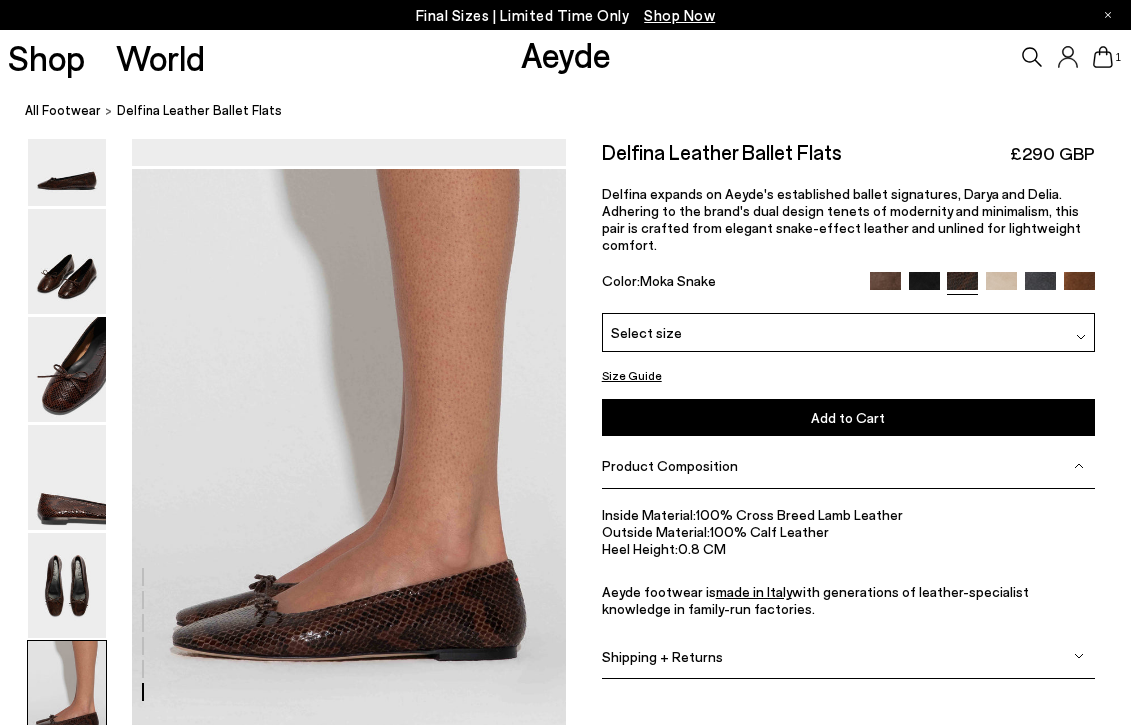 click at bounding box center [885, 286] 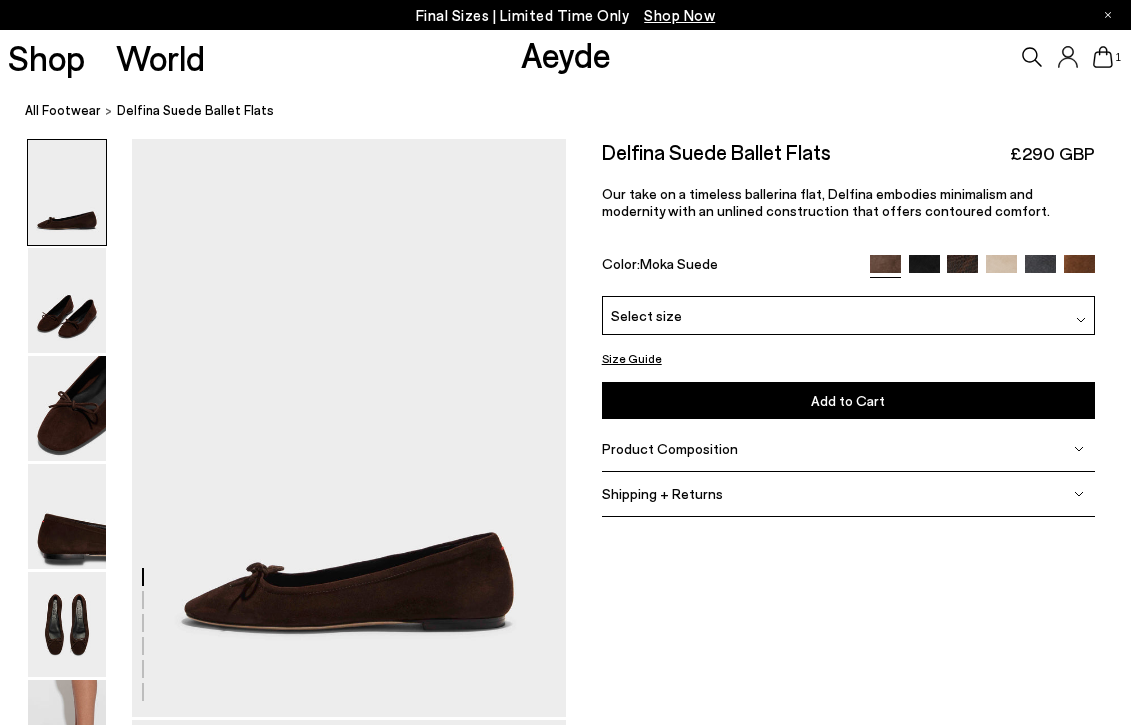 scroll, scrollTop: 0, scrollLeft: 0, axis: both 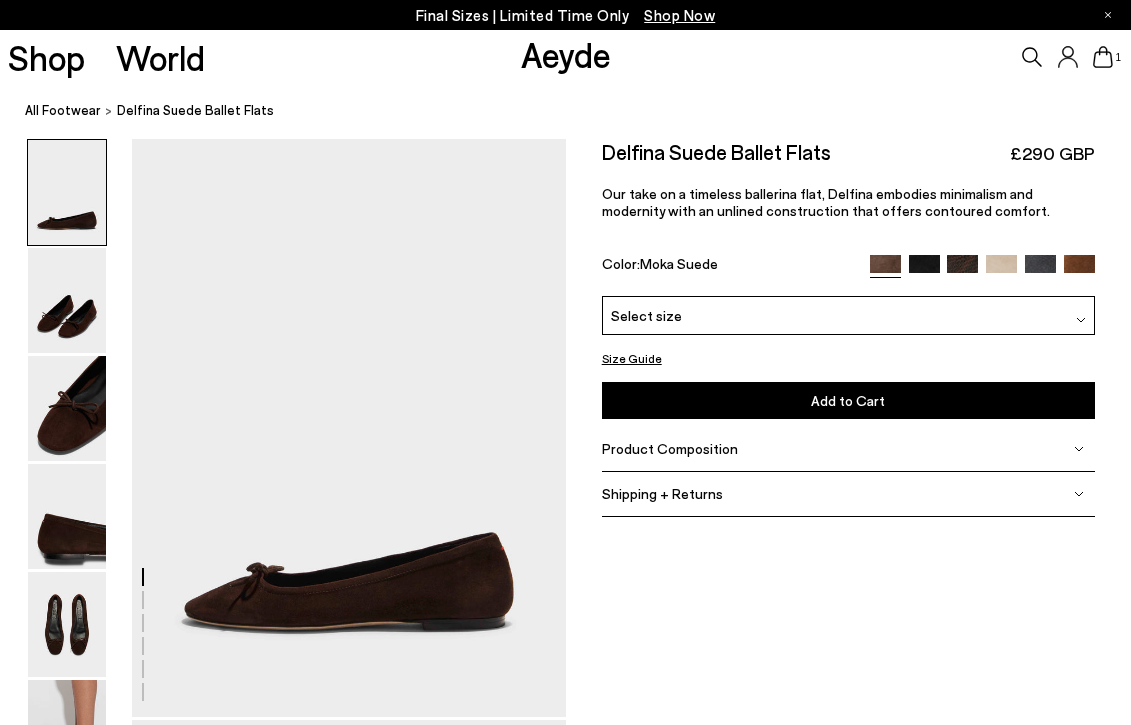 click at bounding box center (924, 270) 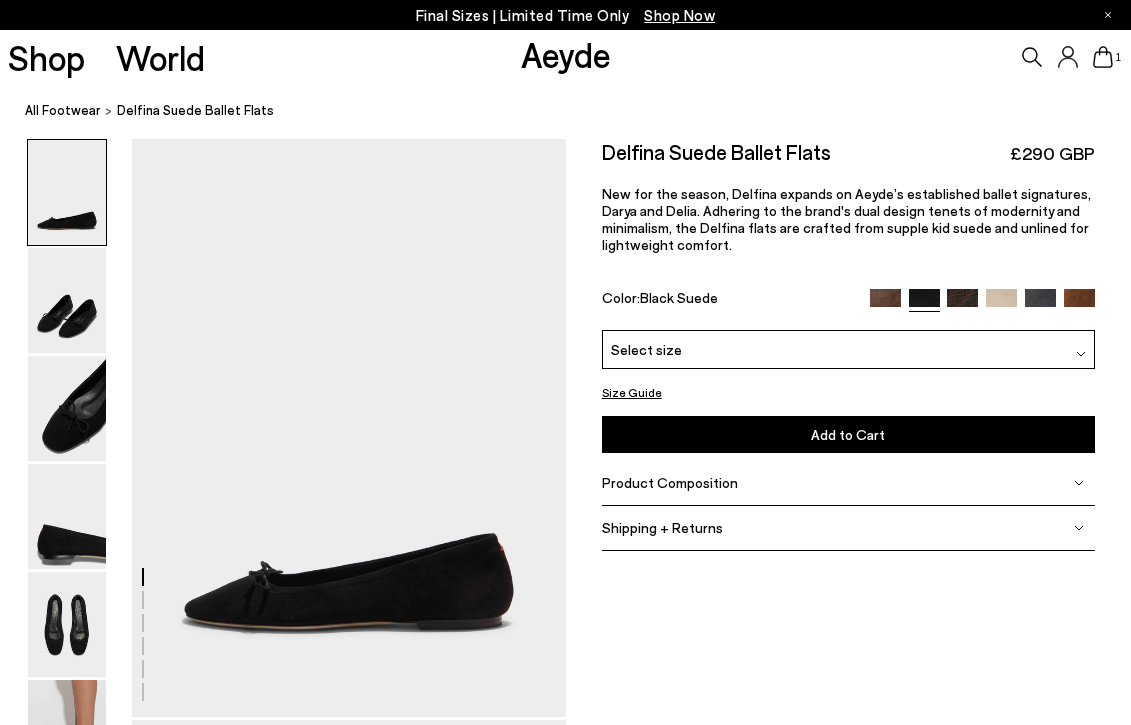 scroll, scrollTop: 0, scrollLeft: 0, axis: both 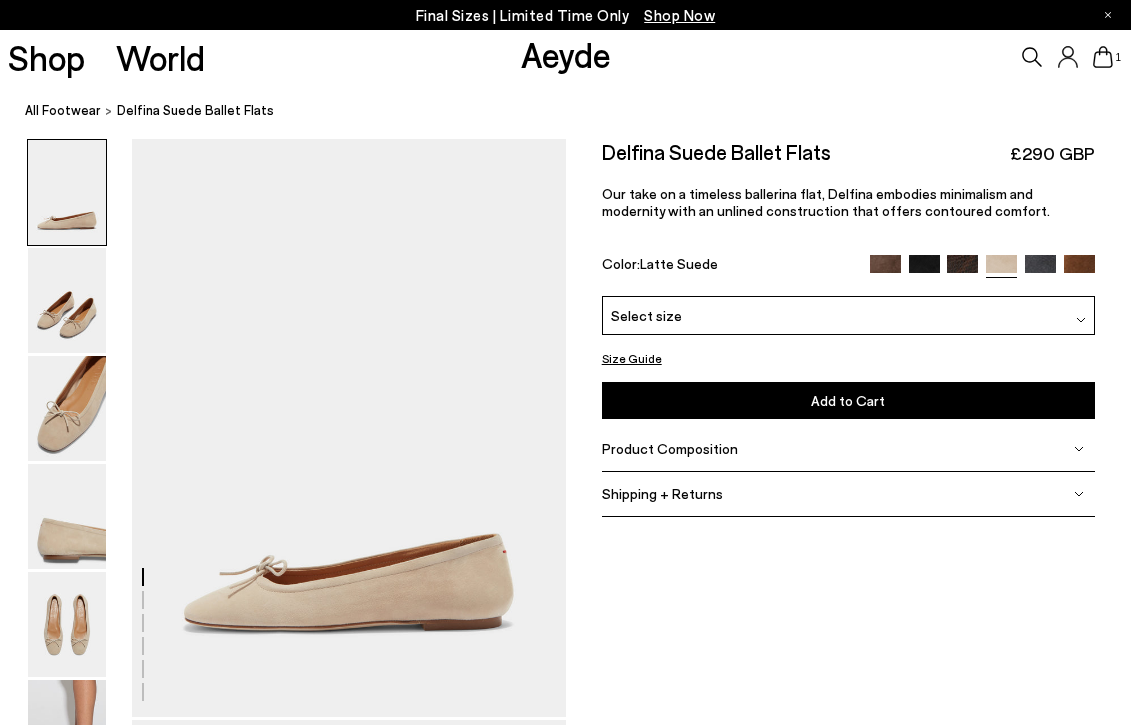 click at bounding box center (1040, 270) 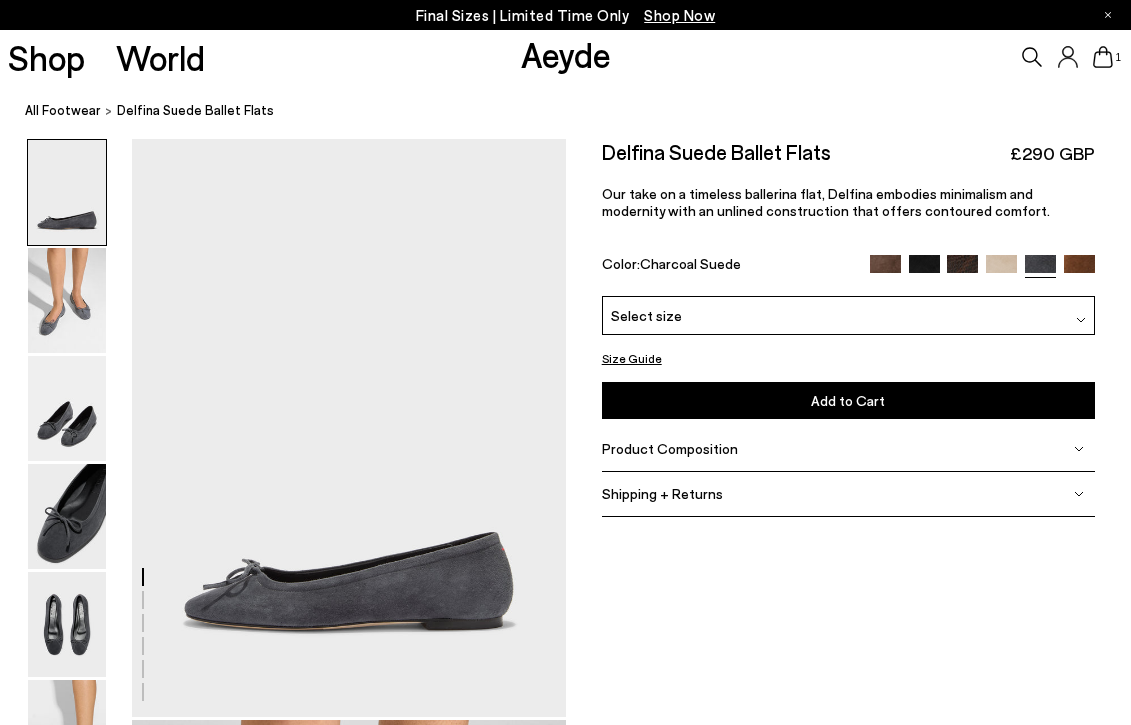 scroll, scrollTop: 0, scrollLeft: 0, axis: both 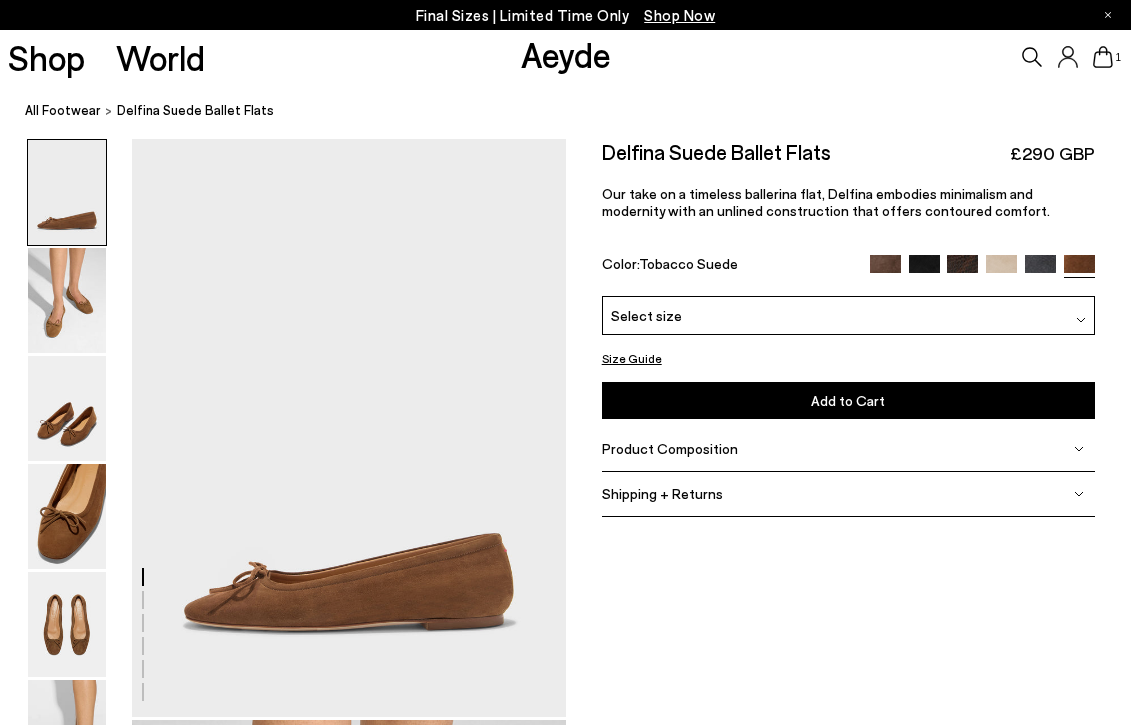 click at bounding box center [1001, 270] 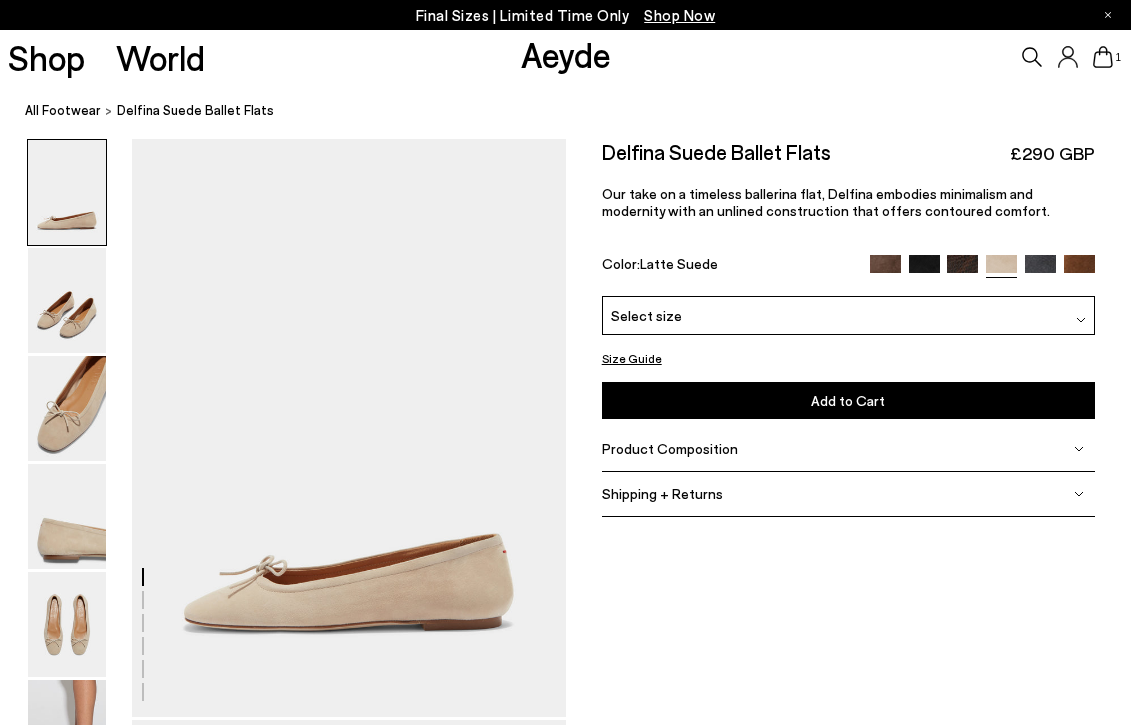 scroll, scrollTop: 0, scrollLeft: 0, axis: both 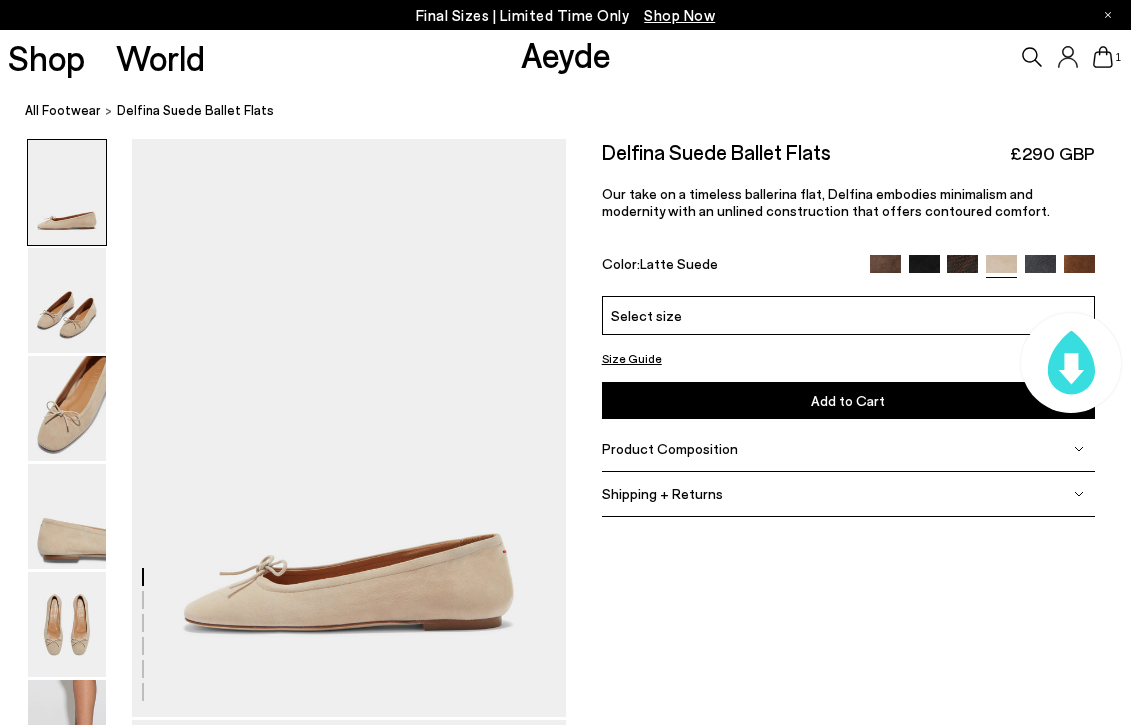 click at bounding box center [962, 270] 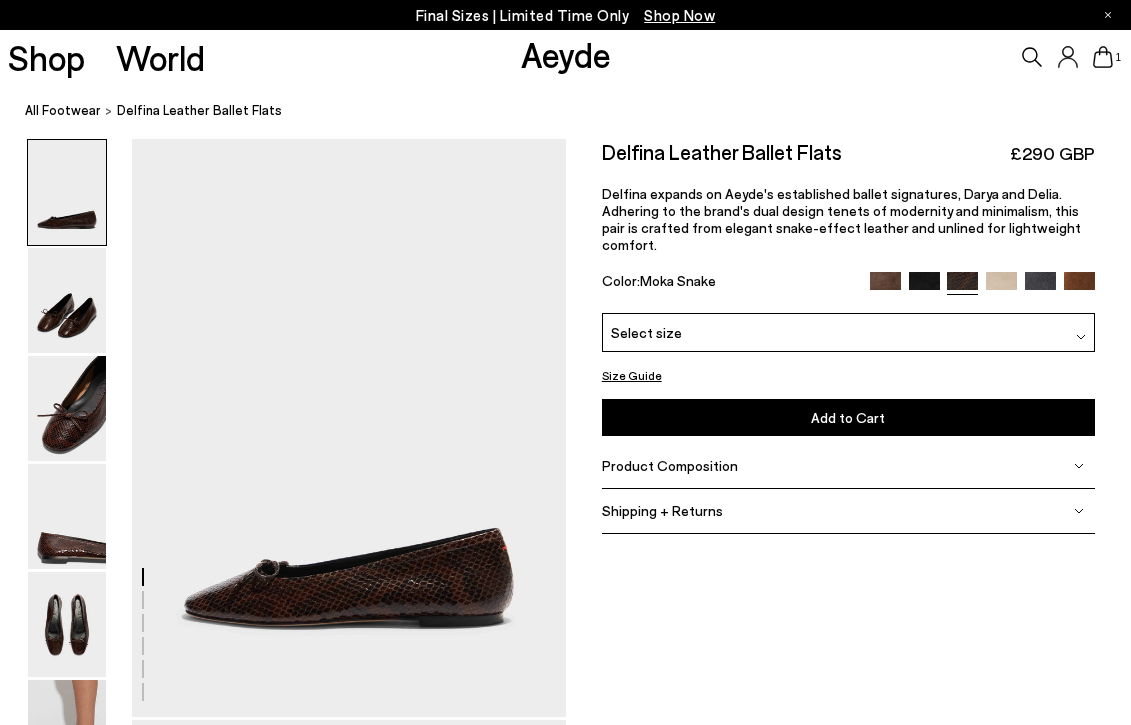 scroll, scrollTop: 0, scrollLeft: 0, axis: both 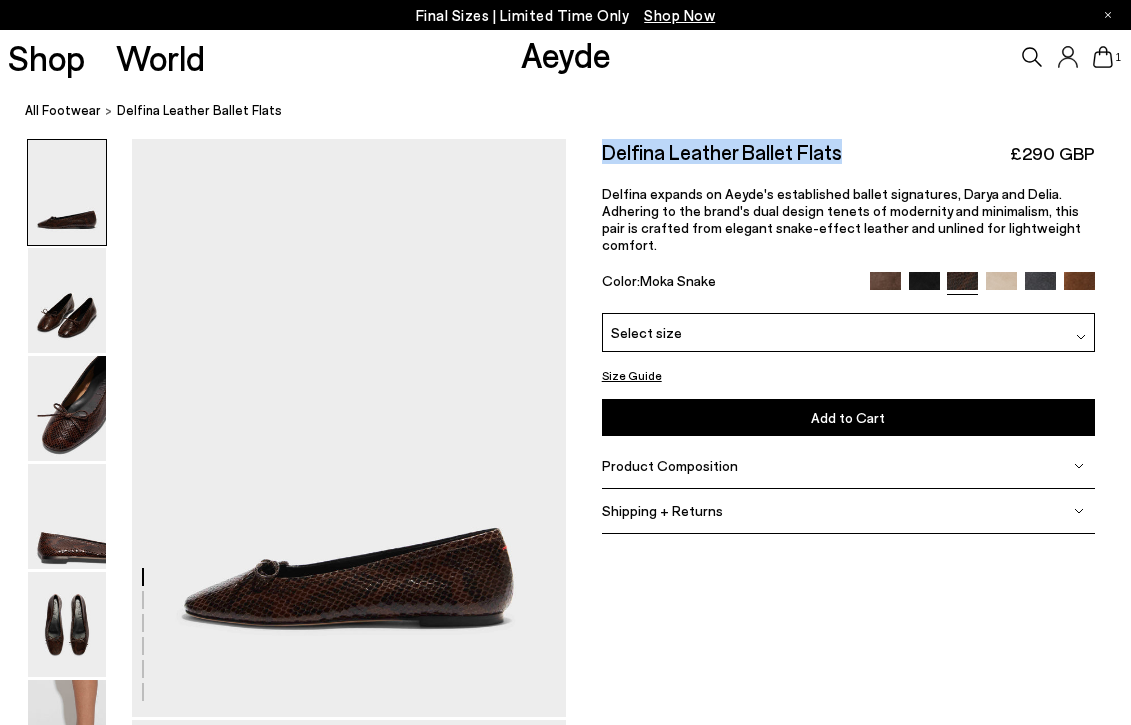 drag, startPoint x: 628, startPoint y: 152, endPoint x: 867, endPoint y: 162, distance: 239.2091 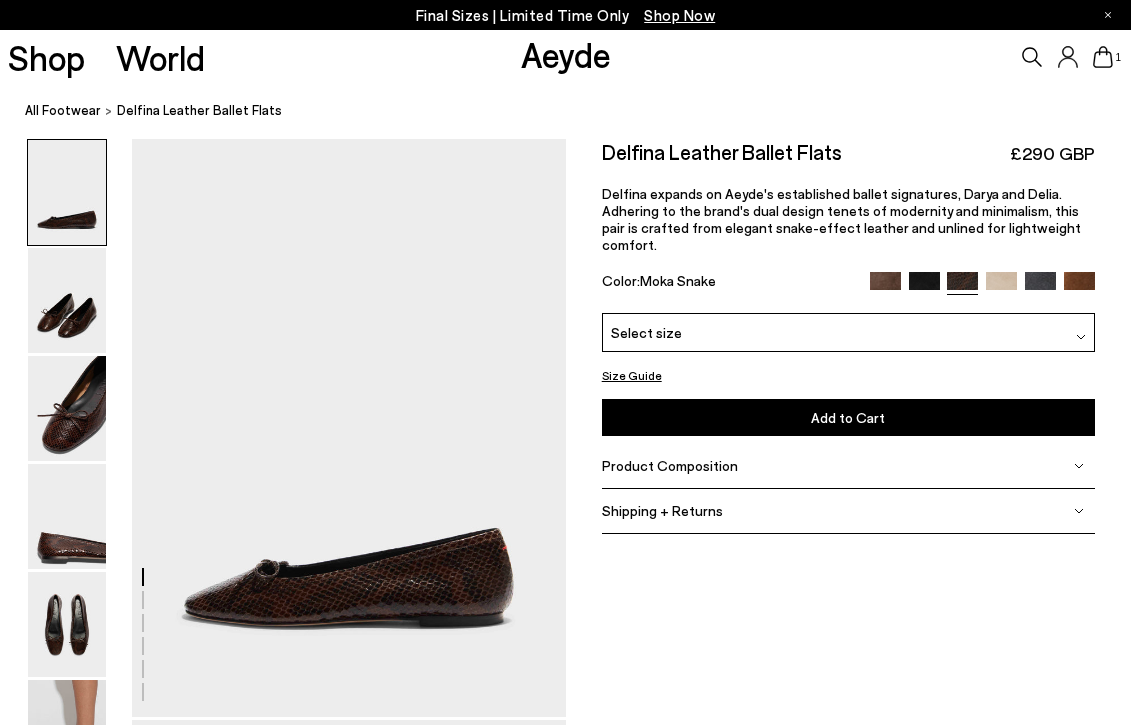 click on "Select size" at bounding box center [848, 332] 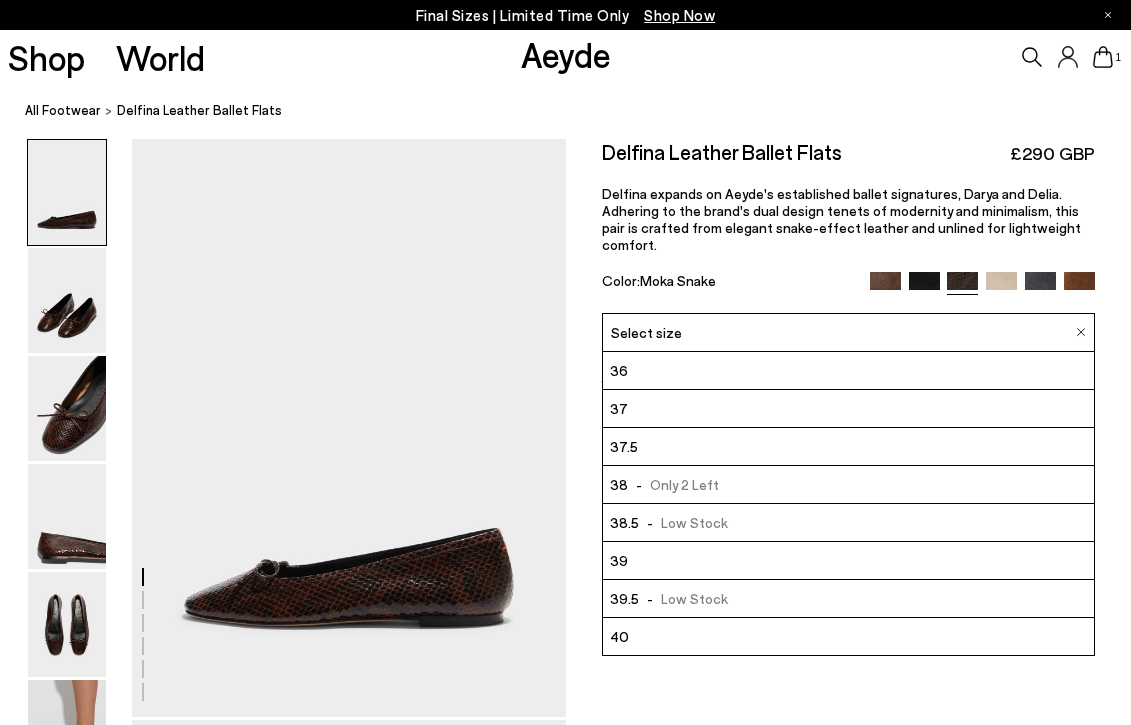 click on "- Low Stock" at bounding box center (683, 522) 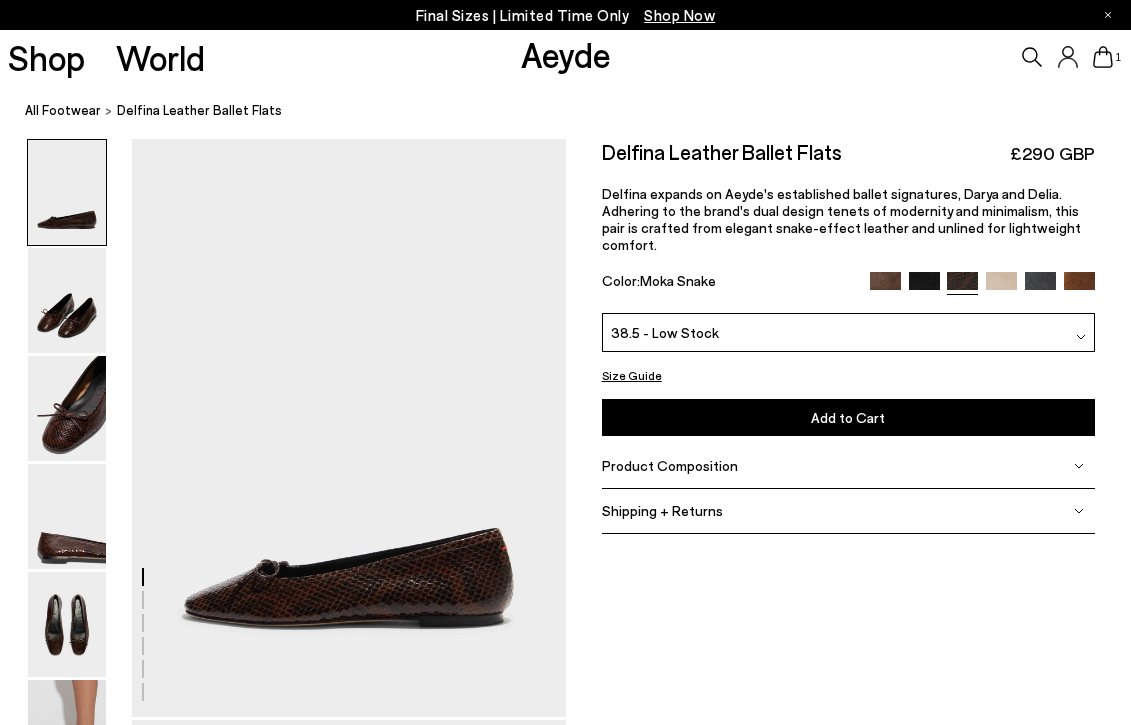 click 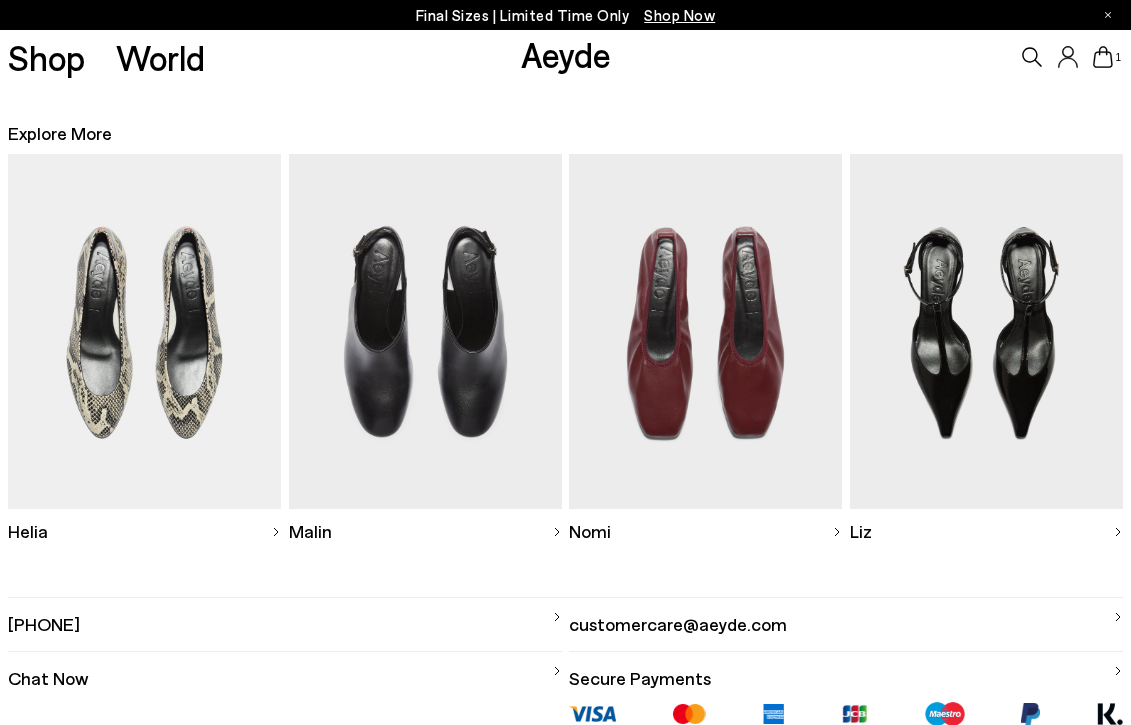 scroll, scrollTop: 0, scrollLeft: 0, axis: both 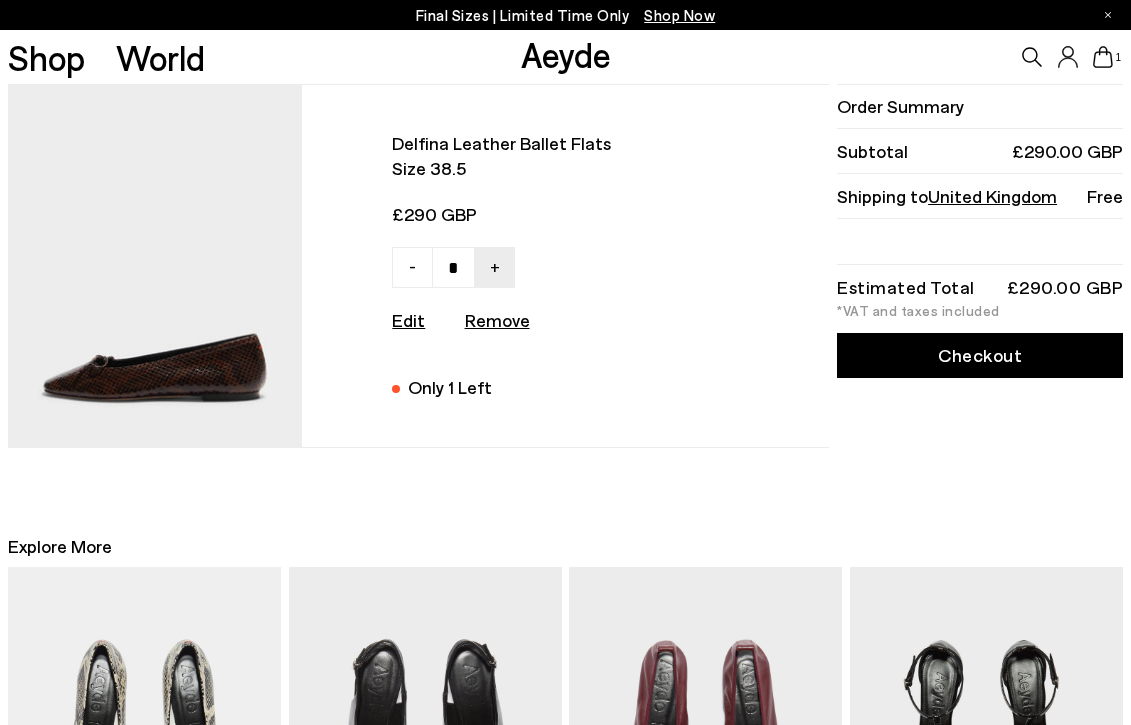 click on "Checkout" at bounding box center [980, 355] 